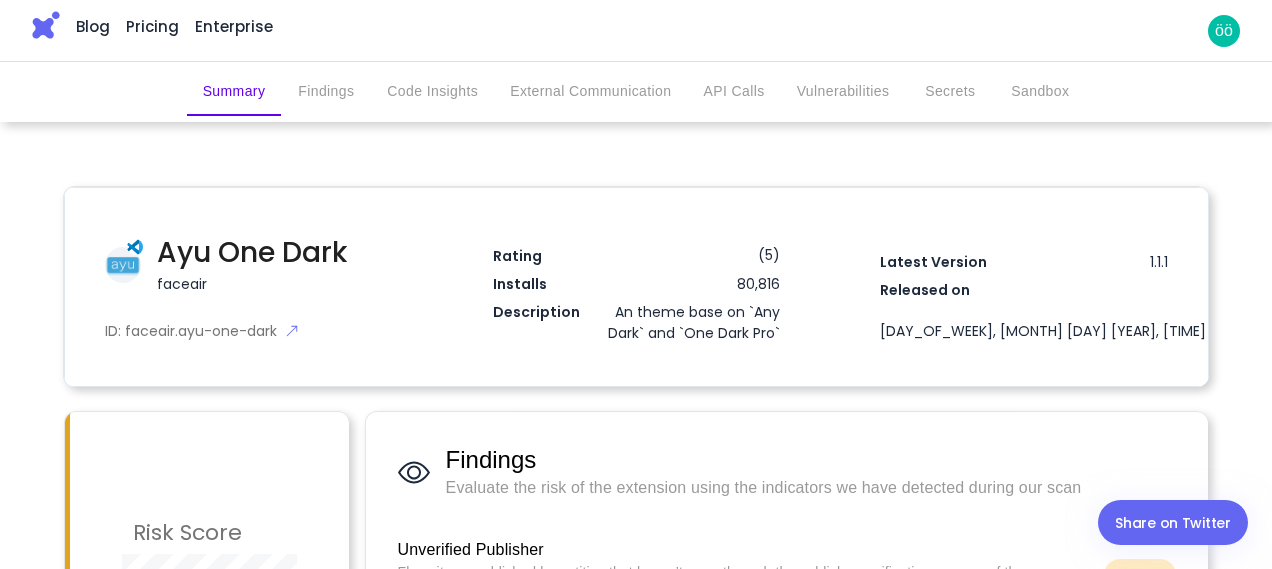 scroll, scrollTop: 0, scrollLeft: 0, axis: both 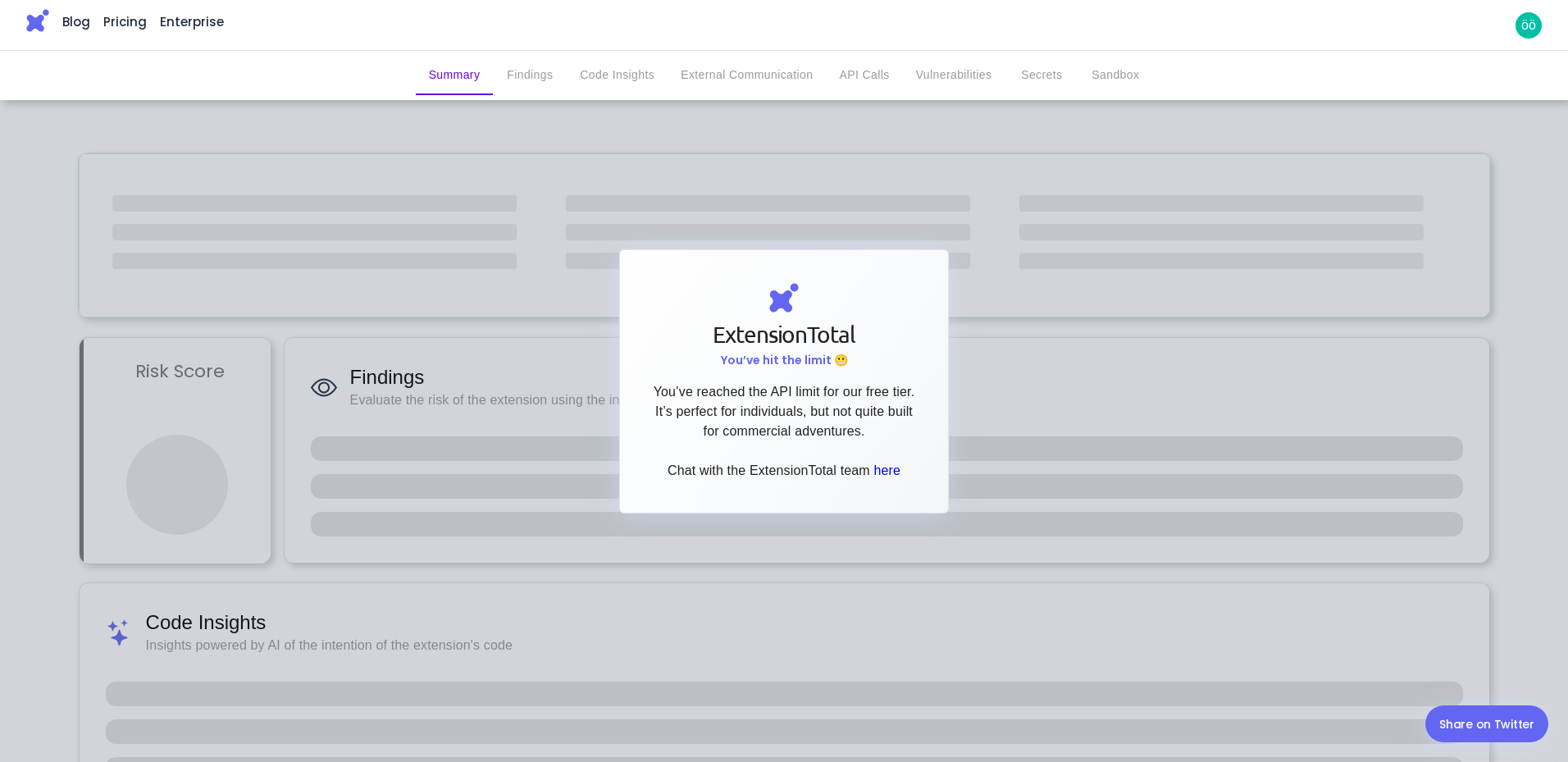 click at bounding box center [784, 381] 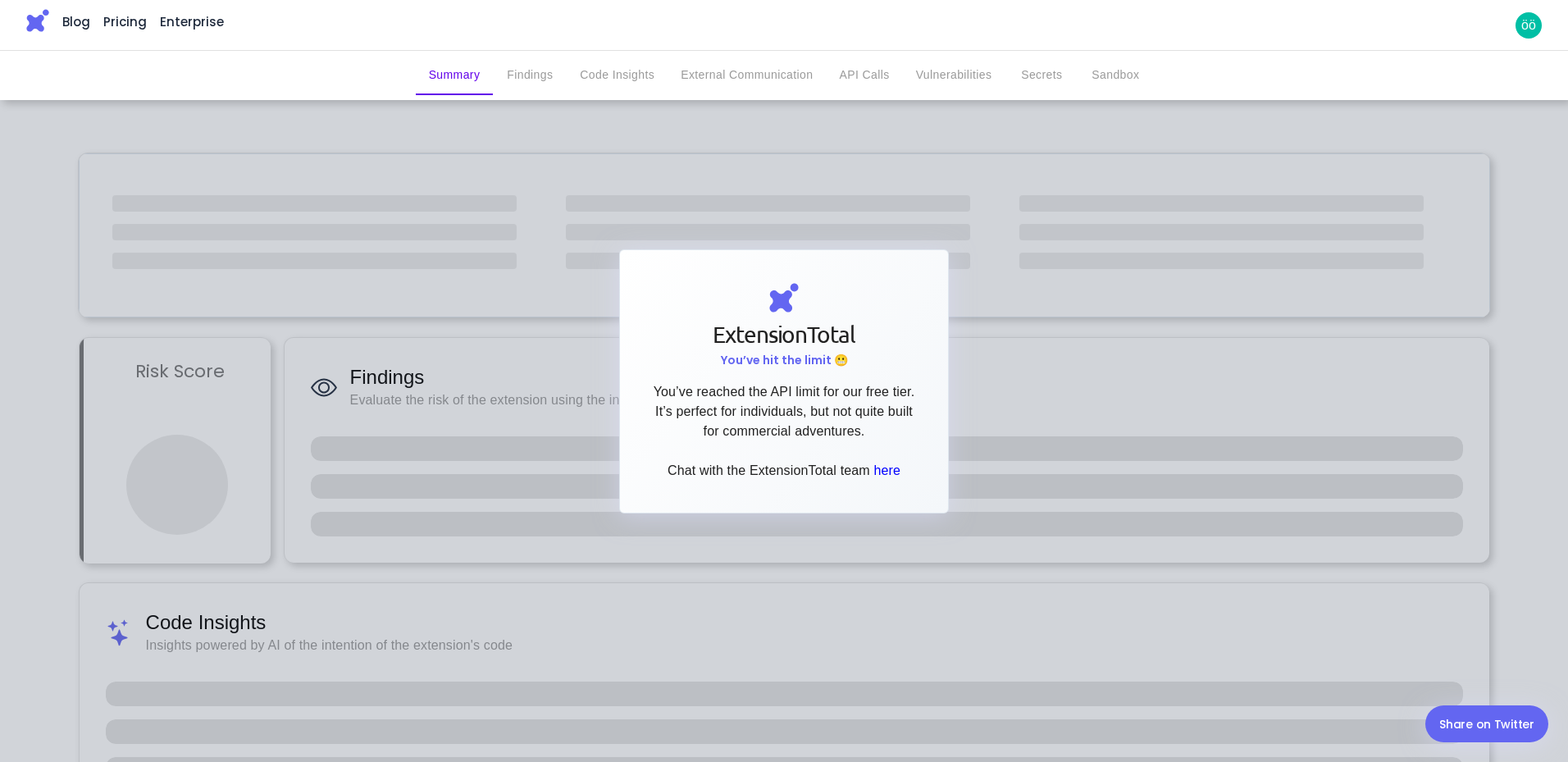 click on "ExtensionTotal You’ve hit the limit 😬" at bounding box center (784, 343) 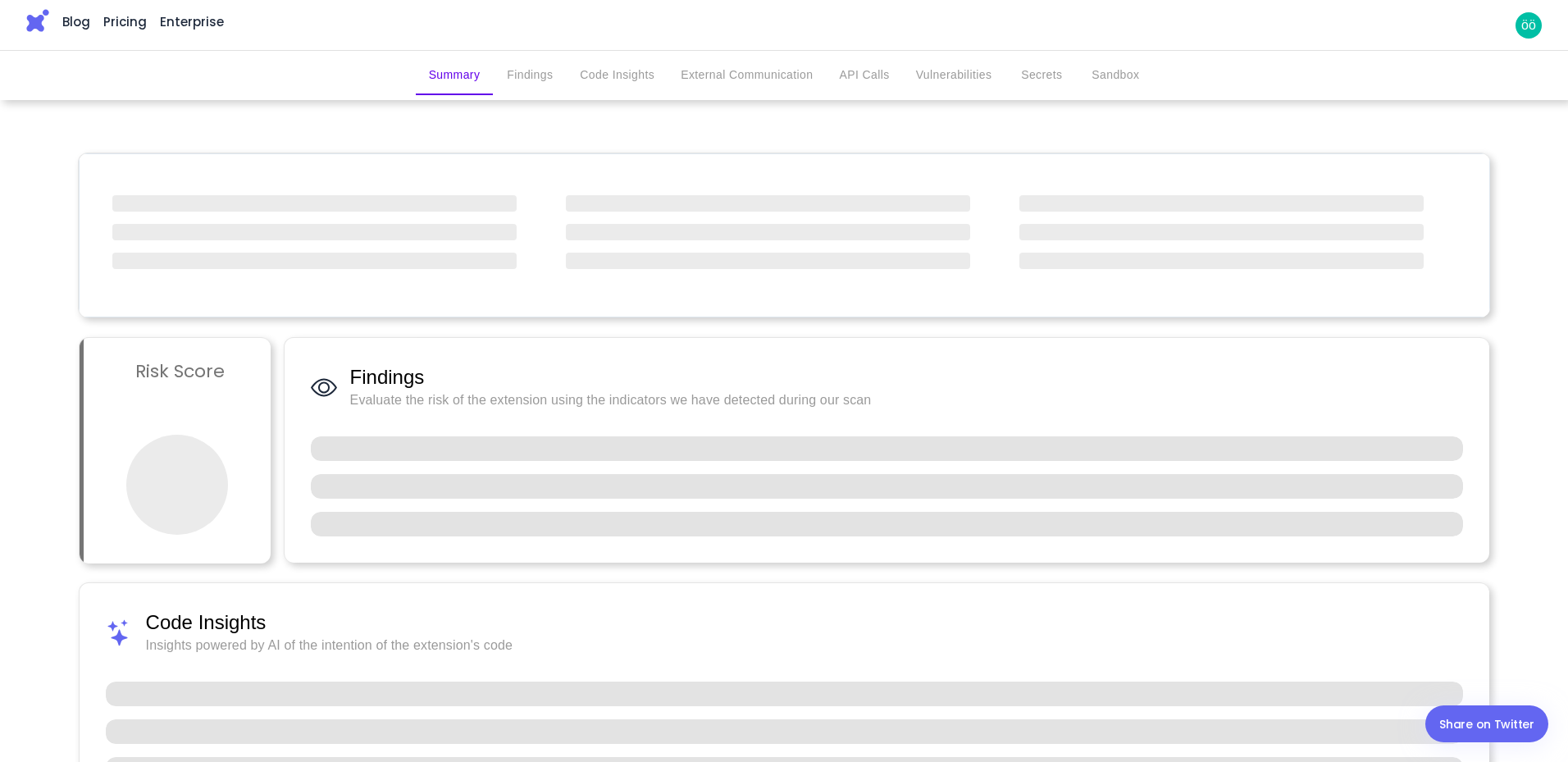 scroll, scrollTop: 0, scrollLeft: 0, axis: both 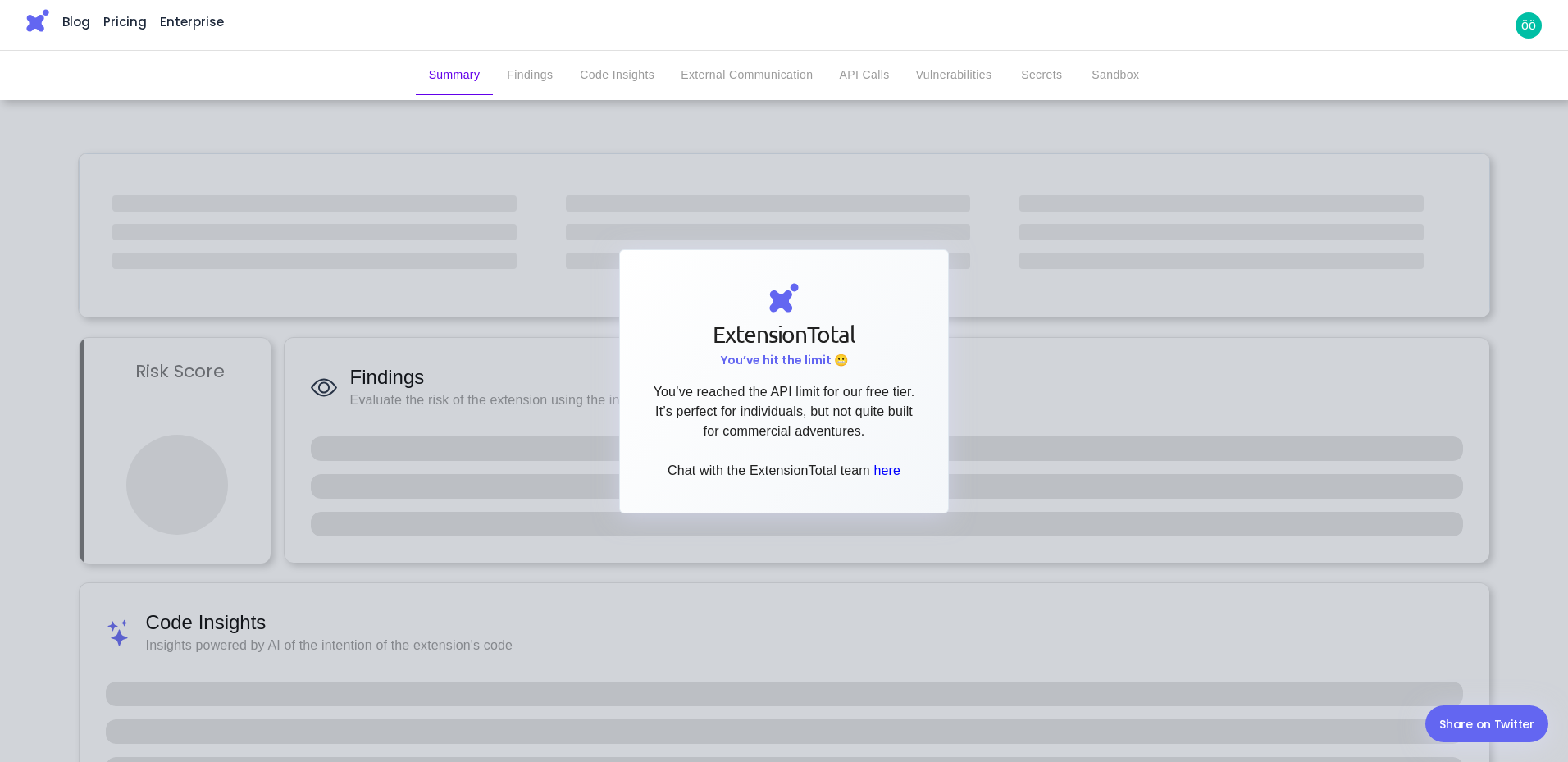 click at bounding box center [784, 381] 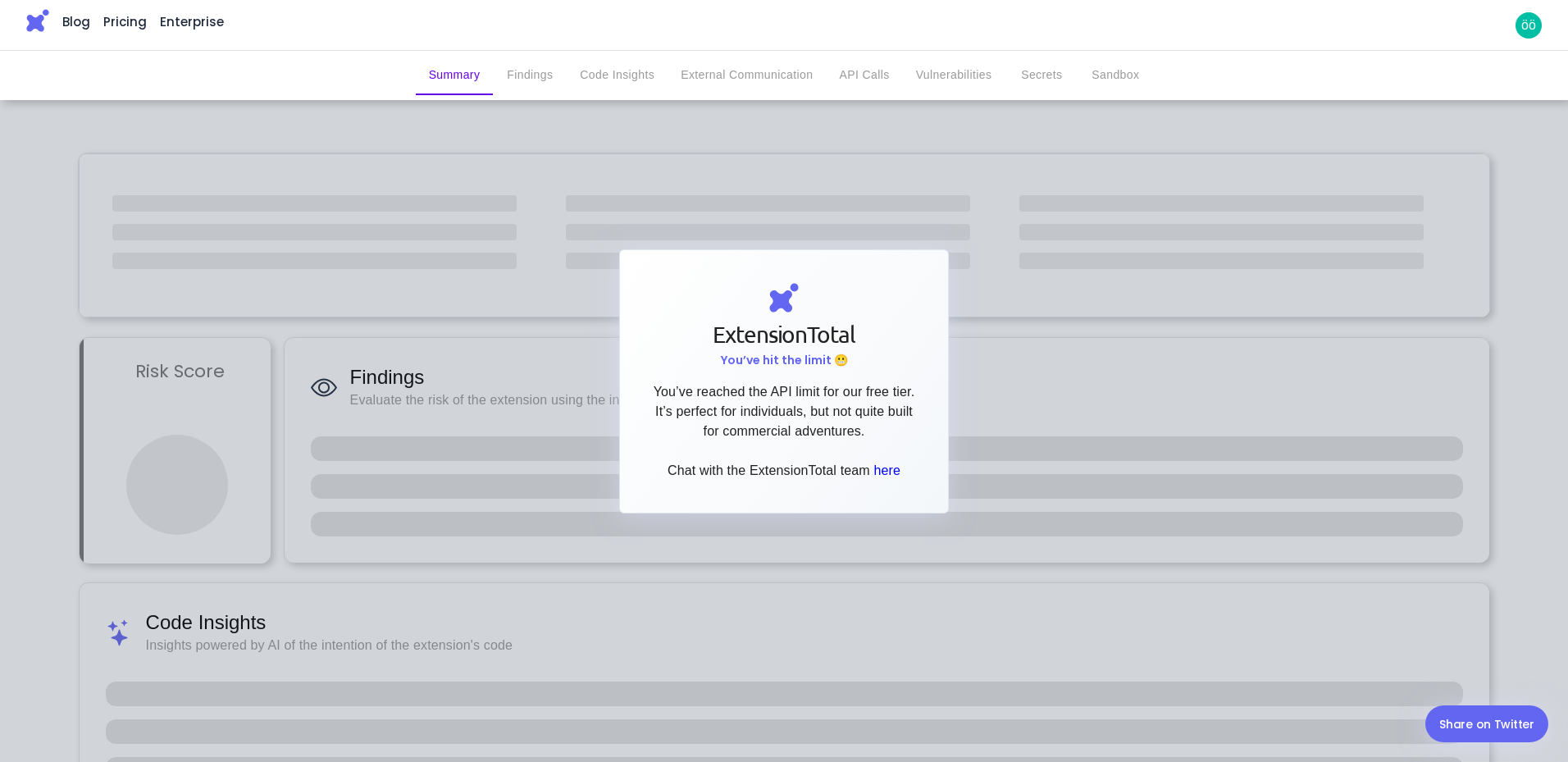 scroll, scrollTop: 0, scrollLeft: 0, axis: both 